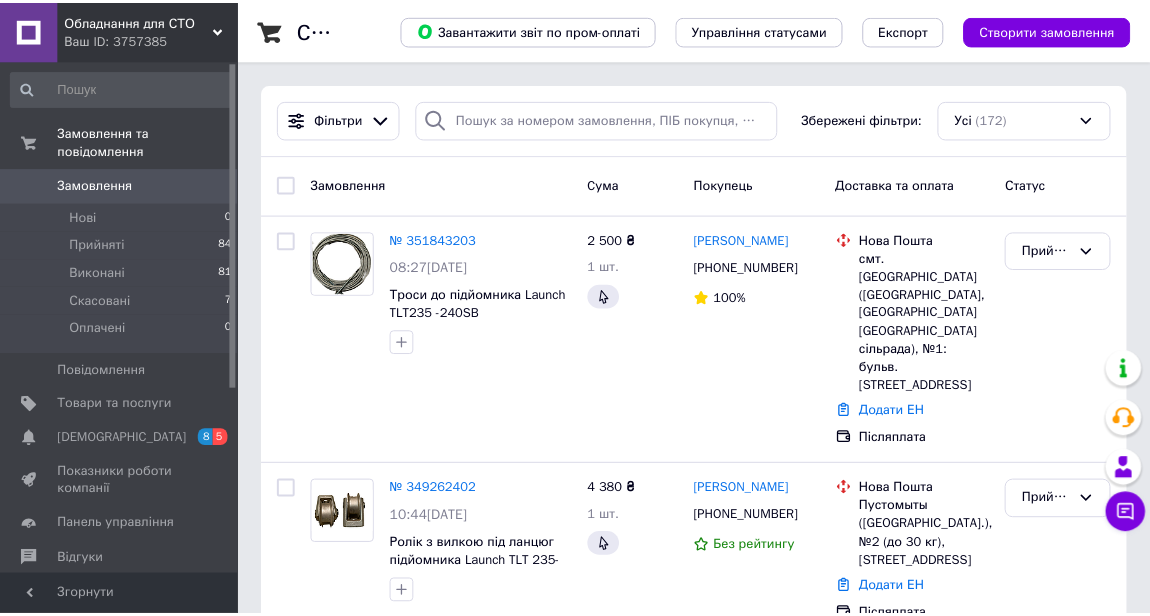 scroll, scrollTop: 0, scrollLeft: 0, axis: both 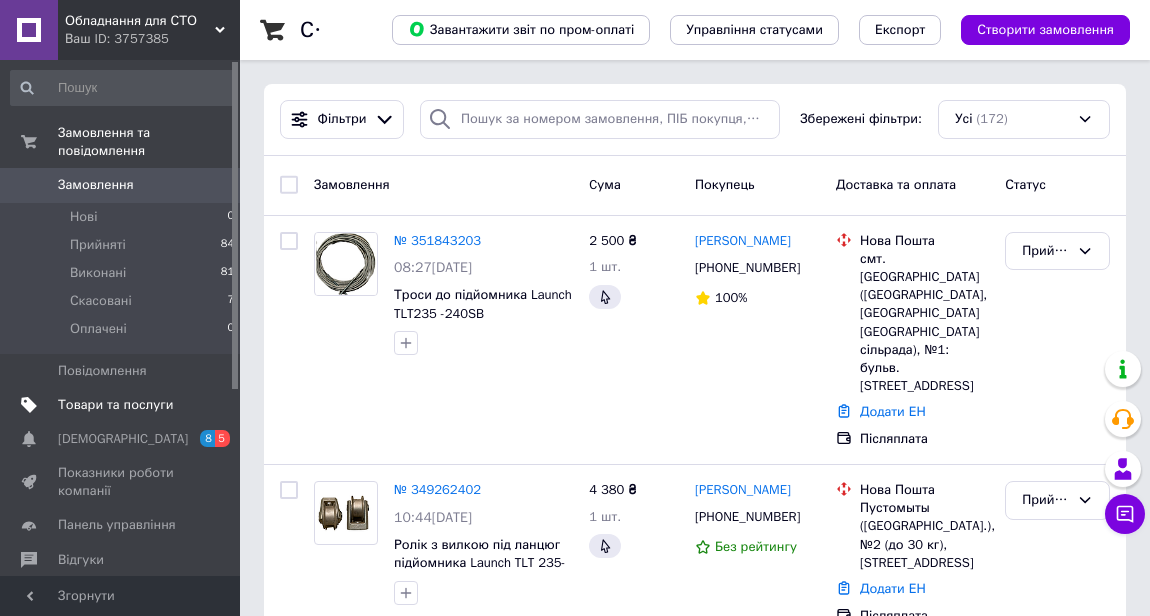 click on "Товари та послуги" at bounding box center (115, 405) 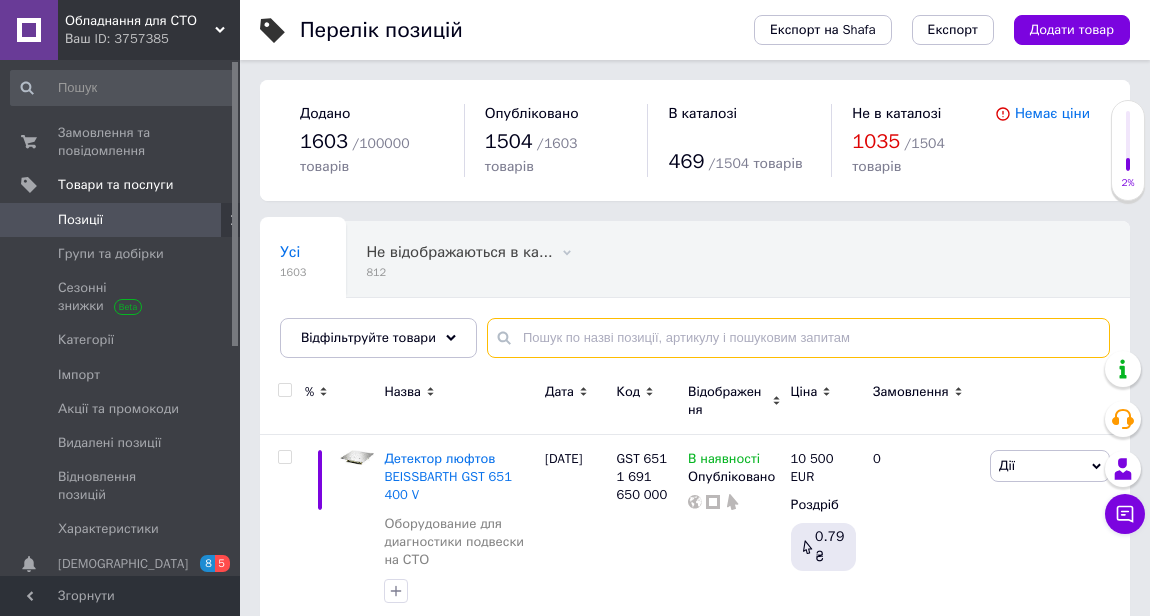 click at bounding box center (798, 338) 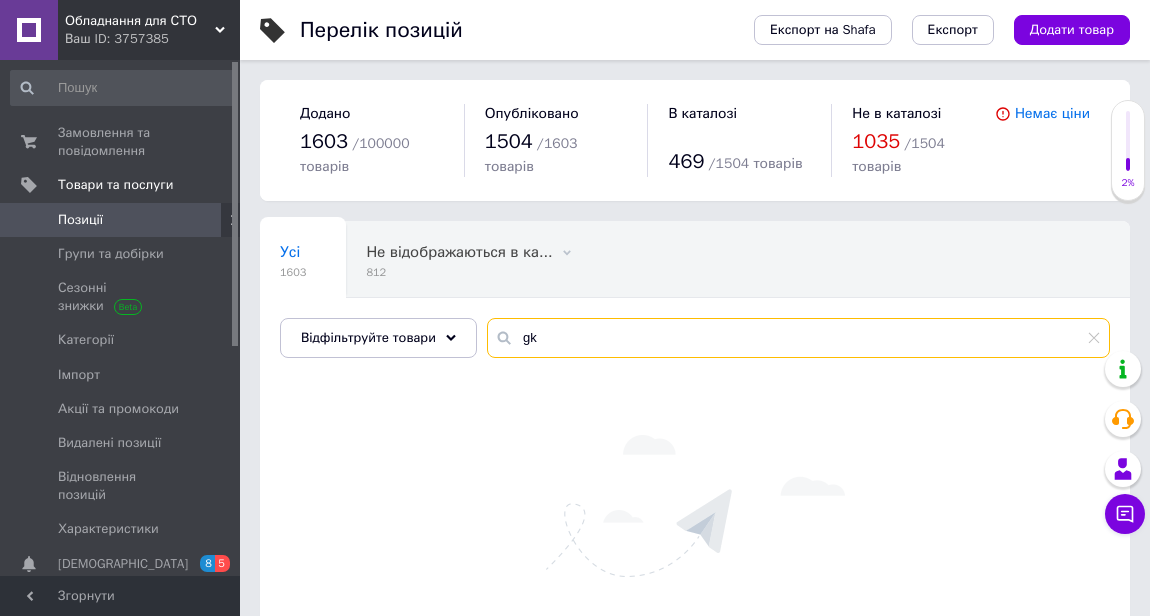 type on "g" 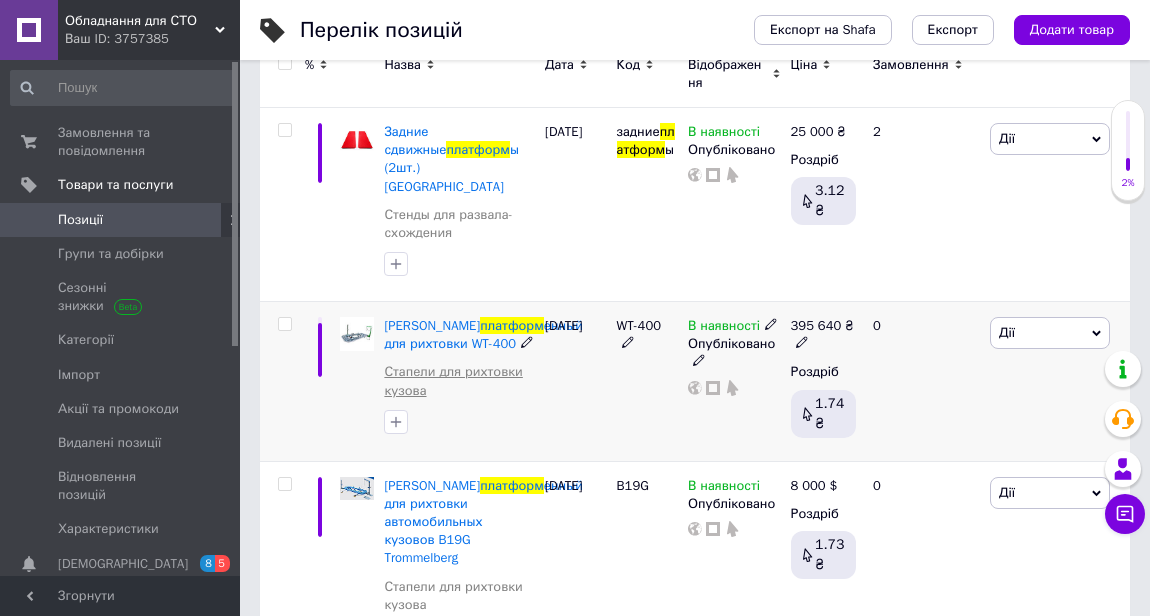 scroll, scrollTop: 330, scrollLeft: 0, axis: vertical 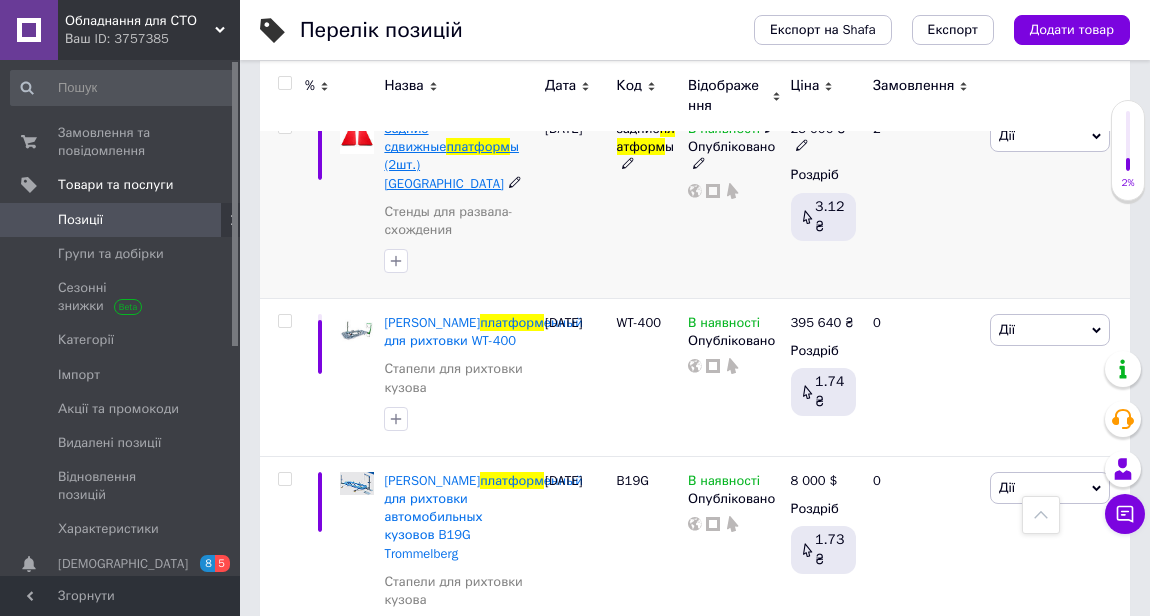 type on "платформ" 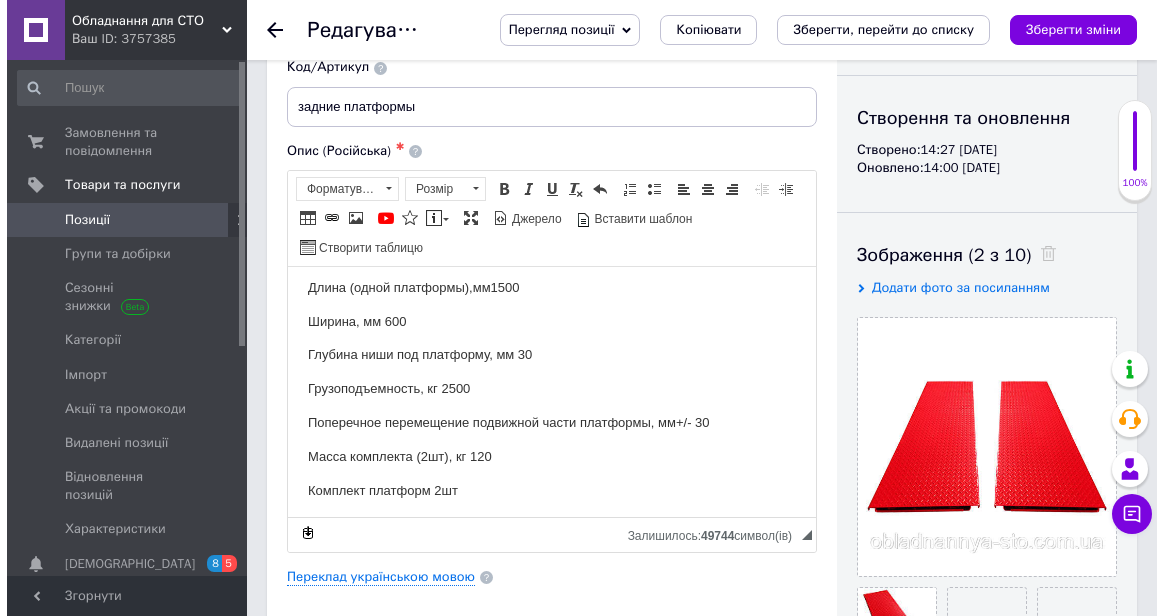 scroll, scrollTop: 46, scrollLeft: 0, axis: vertical 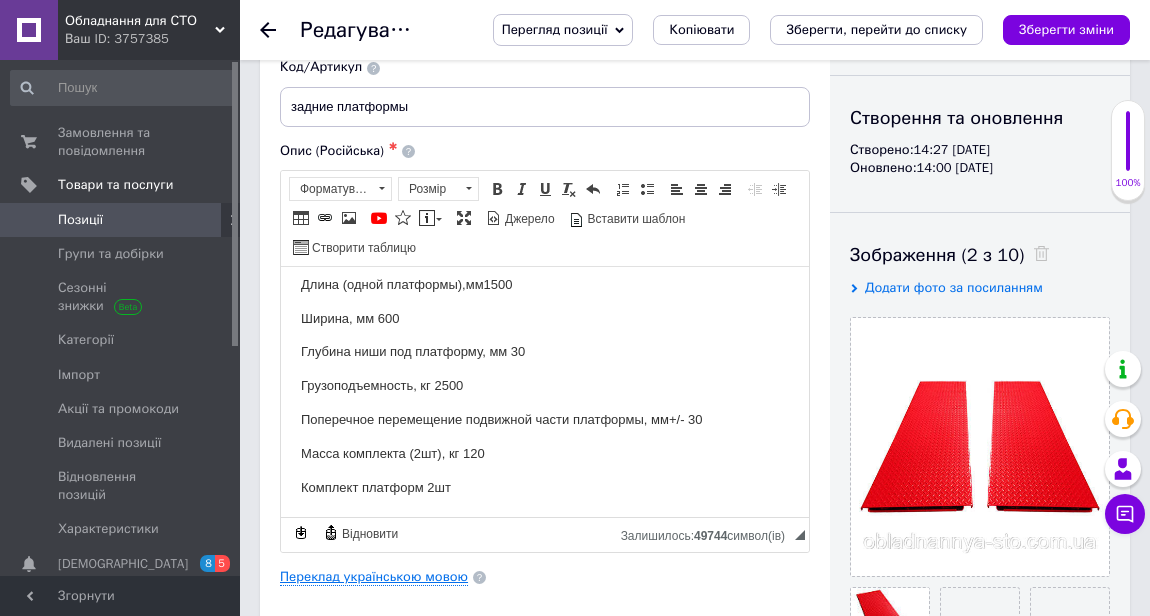 click on "Переклад українською мовою" at bounding box center [374, 577] 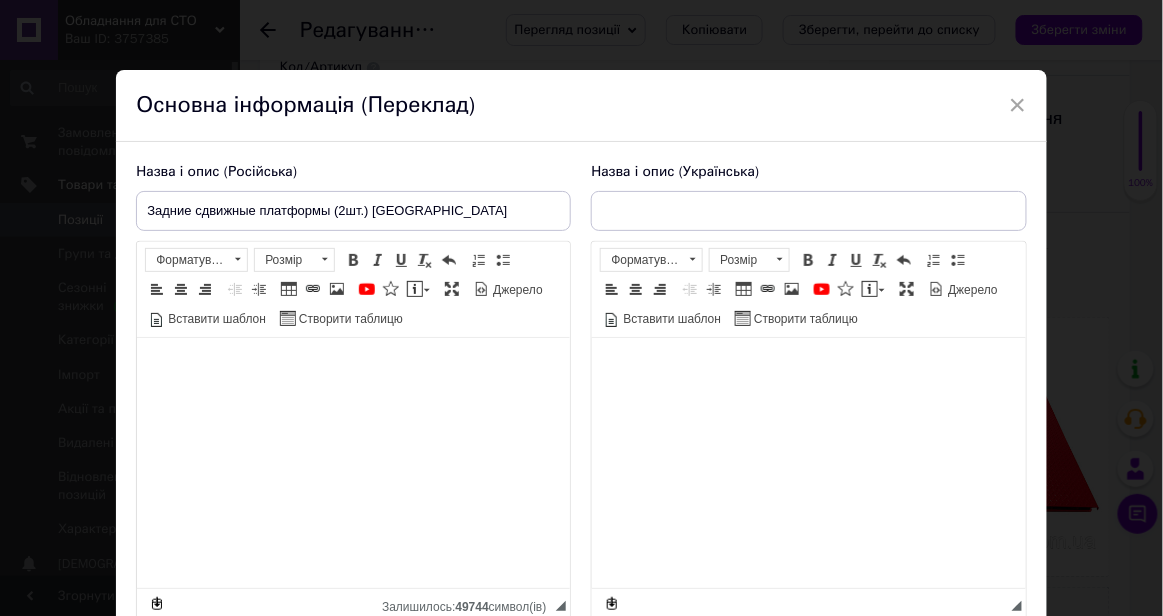 type on "Задні зсувні платформи (2 шт.) [GEOGRAPHIC_DATA]" 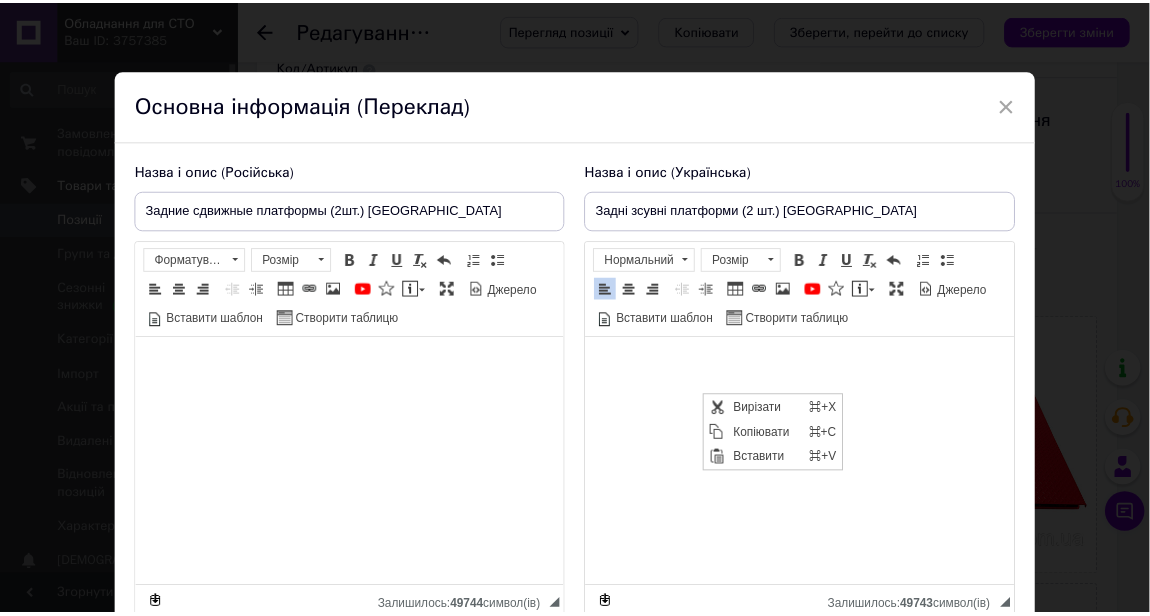 scroll, scrollTop: 0, scrollLeft: 0, axis: both 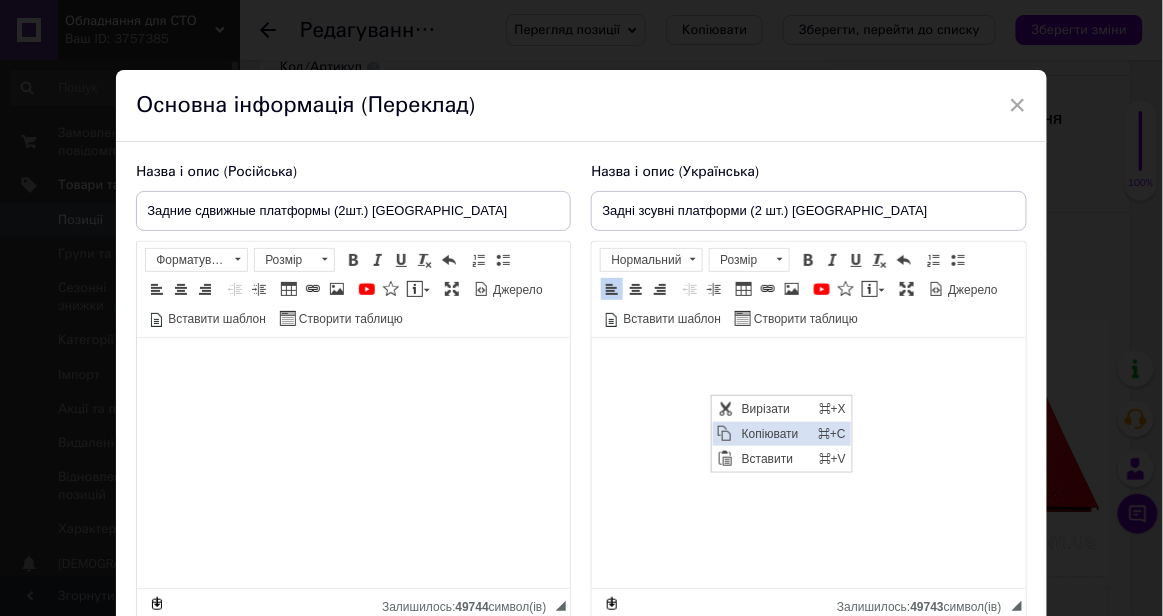 click on "Копіювати" at bounding box center [774, 433] 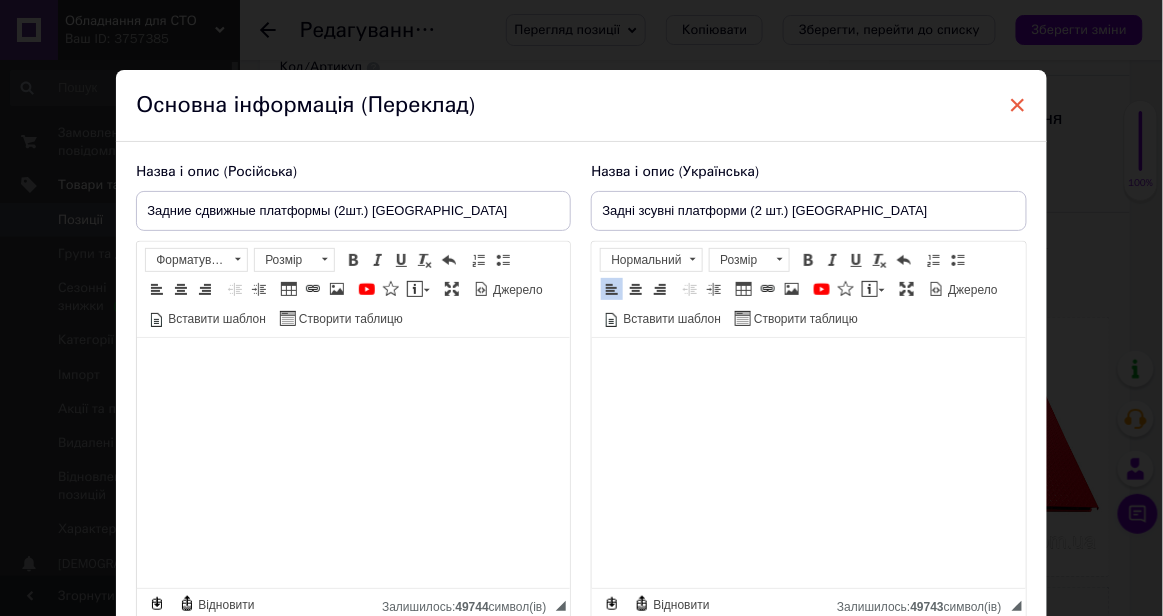 click on "×" at bounding box center [1018, 105] 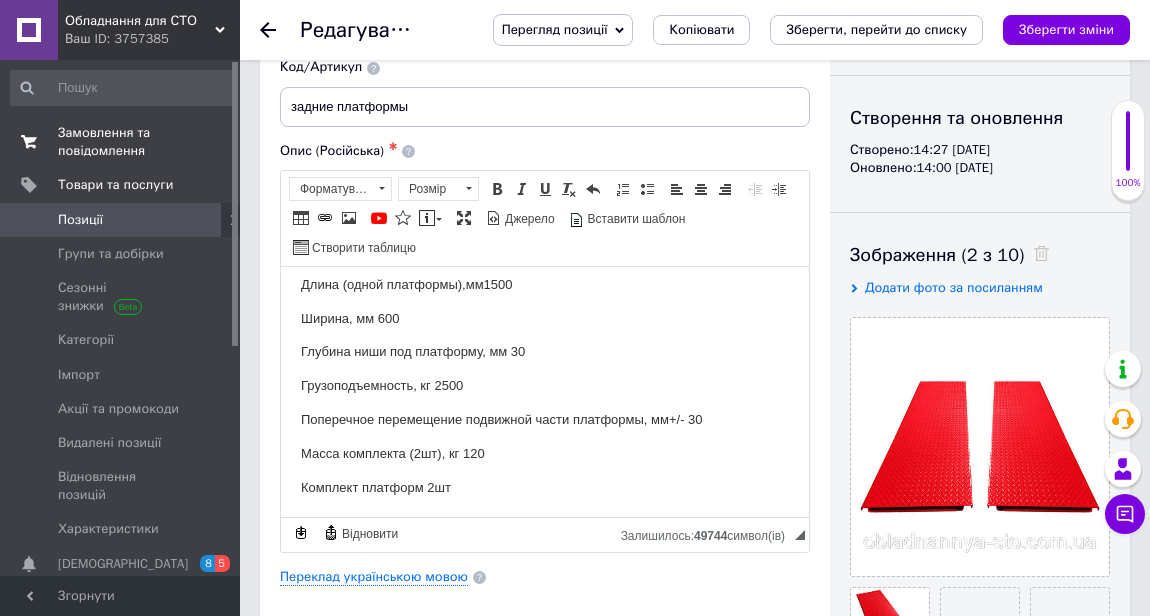 click on "Замовлення та повідомлення" at bounding box center (121, 142) 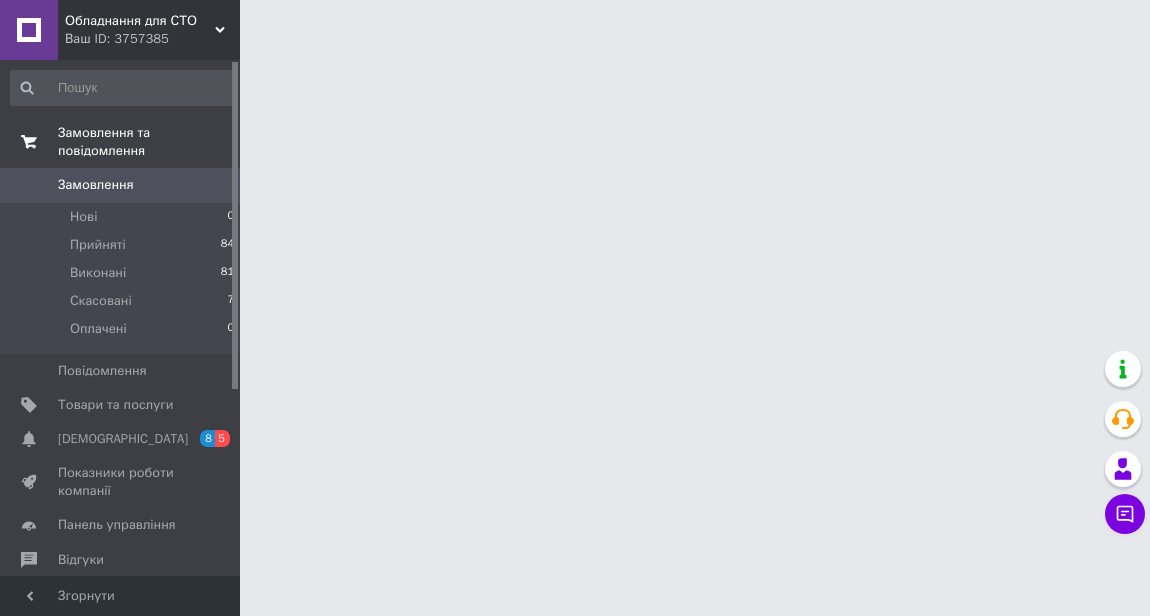 scroll, scrollTop: 0, scrollLeft: 0, axis: both 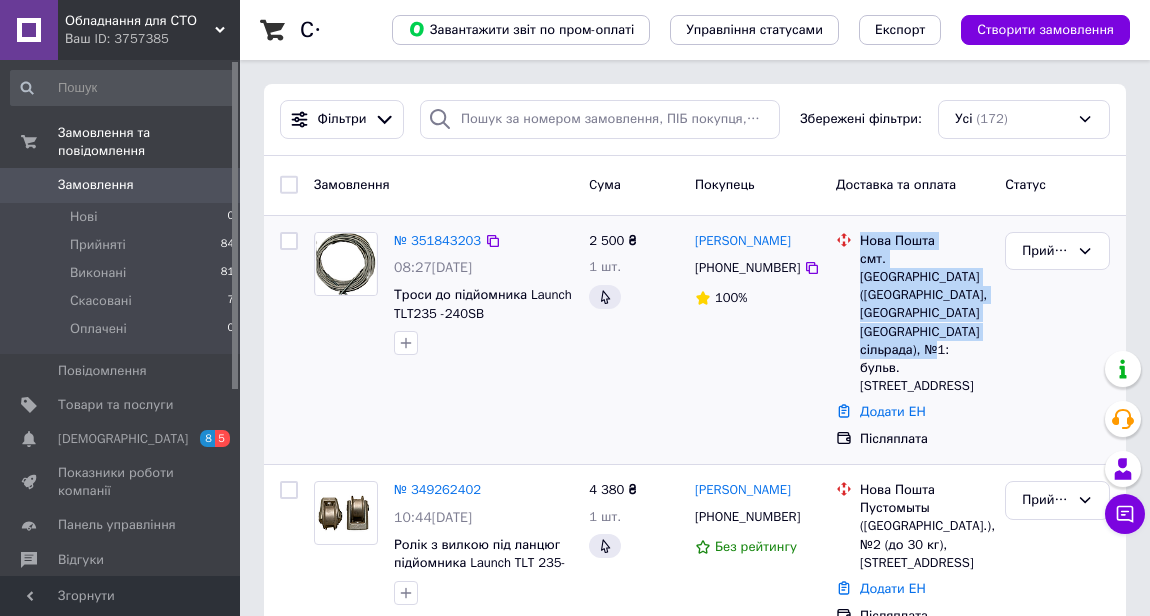 drag, startPoint x: 862, startPoint y: 237, endPoint x: 981, endPoint y: 346, distance: 161.37534 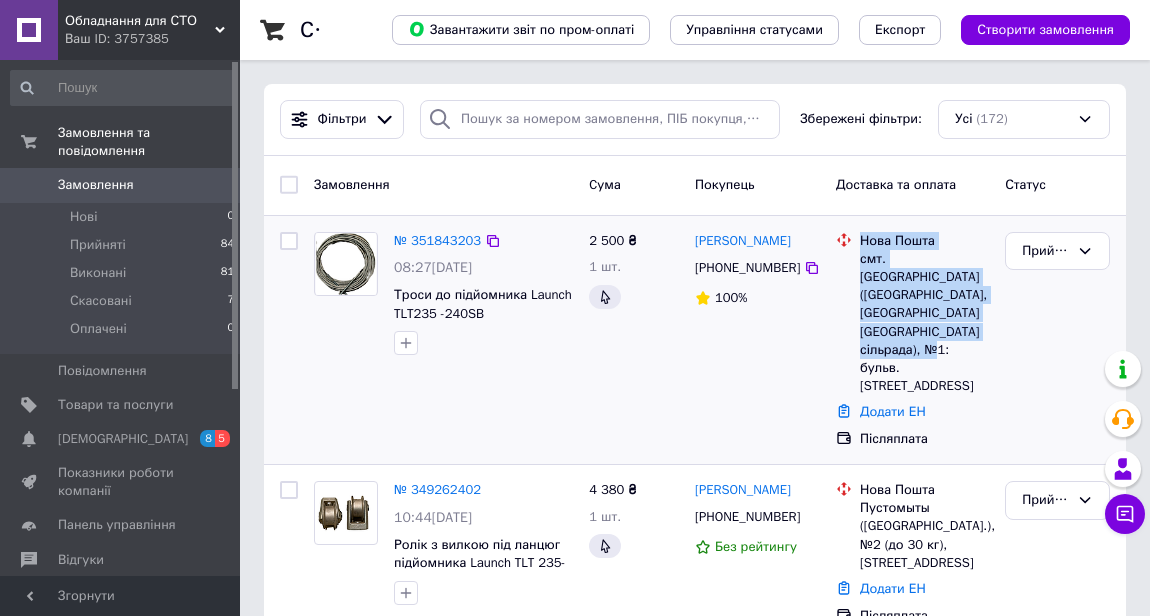 copy on "Нова Пошта смт. [GEOGRAPHIC_DATA] ([GEOGRAPHIC_DATA], [GEOGRAPHIC_DATA] [GEOGRAPHIC_DATA] сільрада), №1: бульв. [STREET_ADDRESS]" 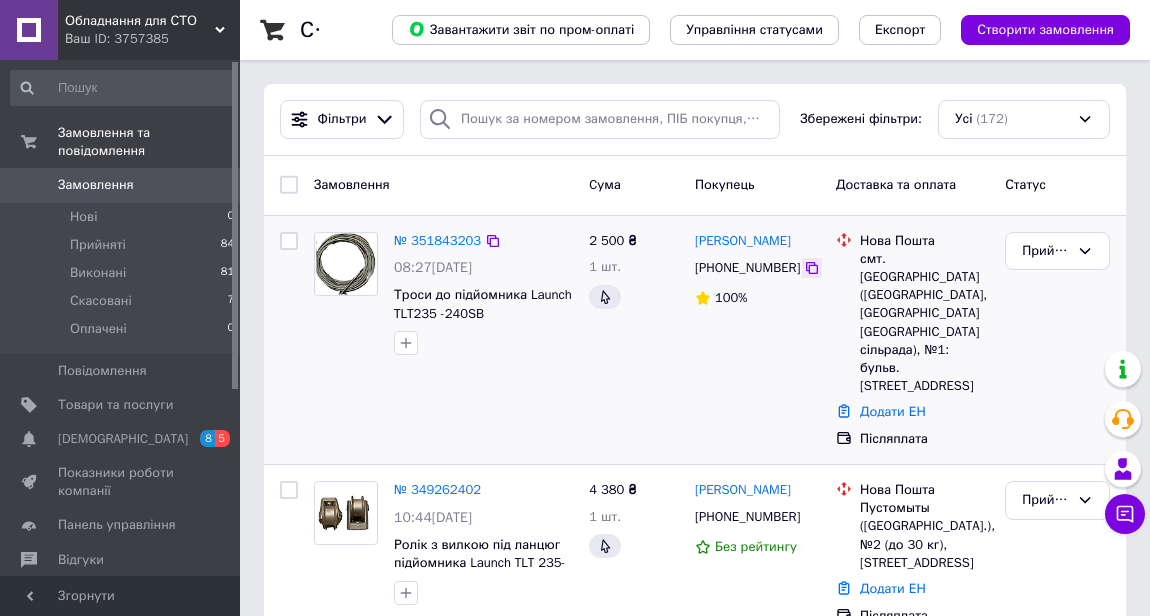 click 